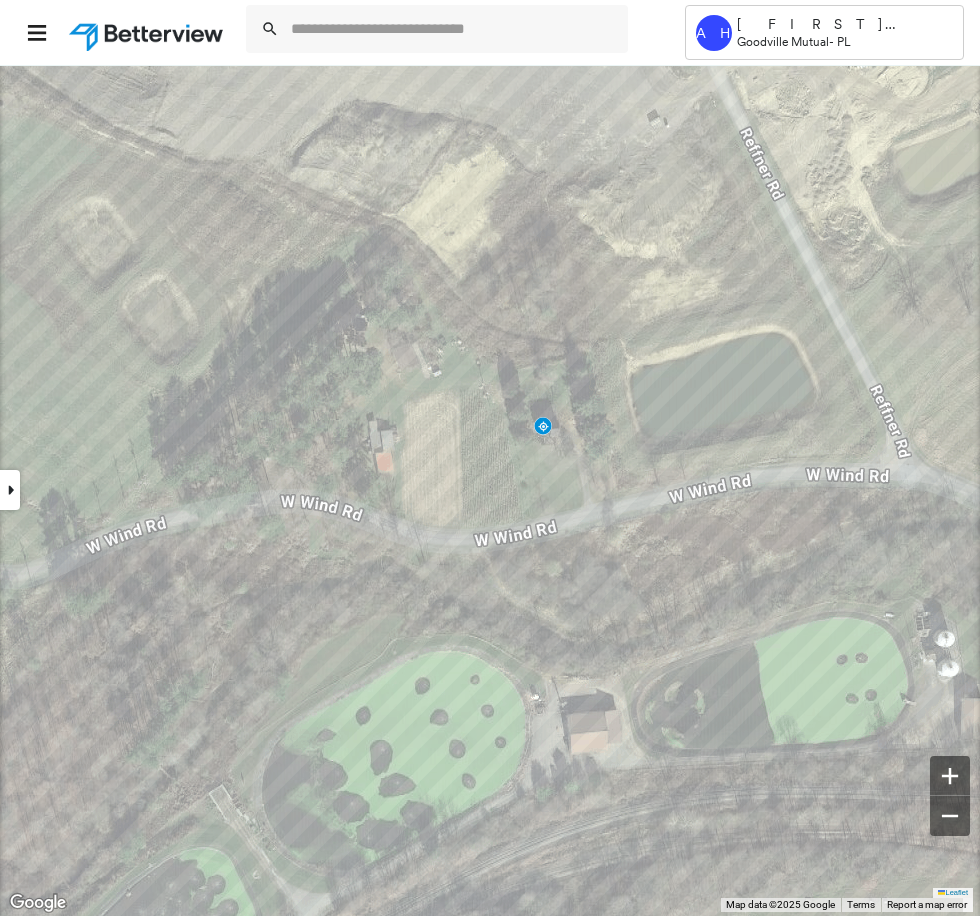 scroll, scrollTop: 0, scrollLeft: 0, axis: both 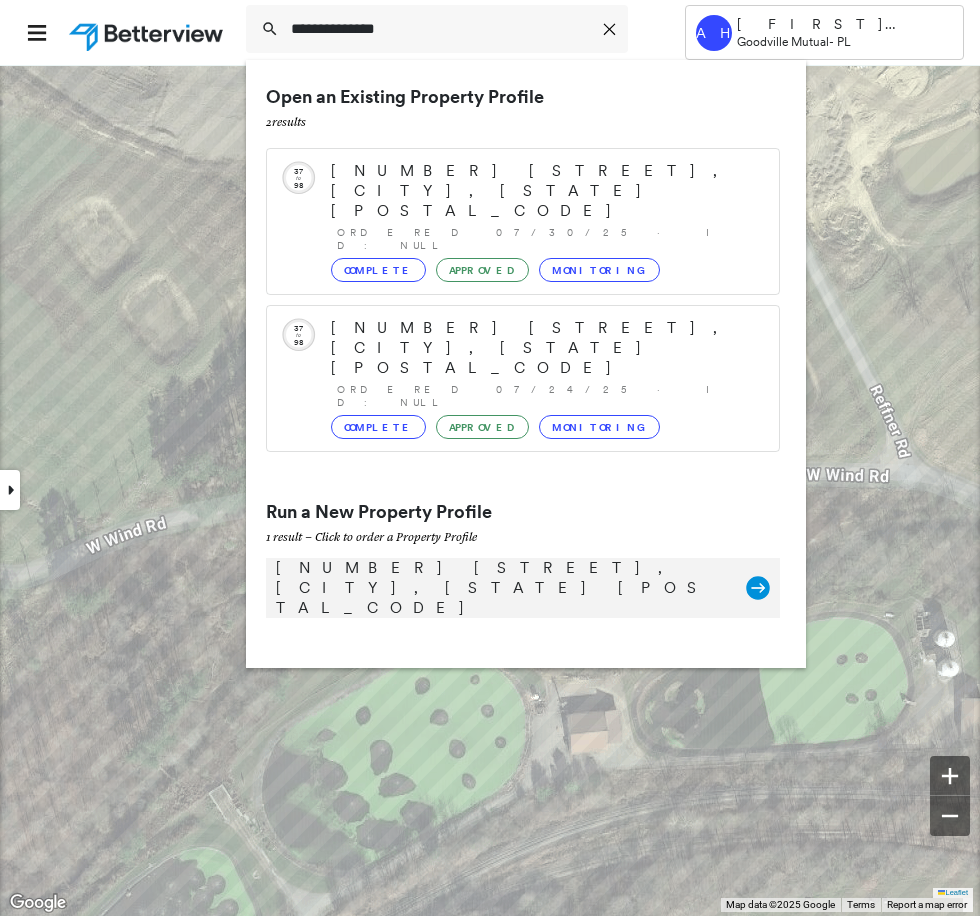 type on "**********" 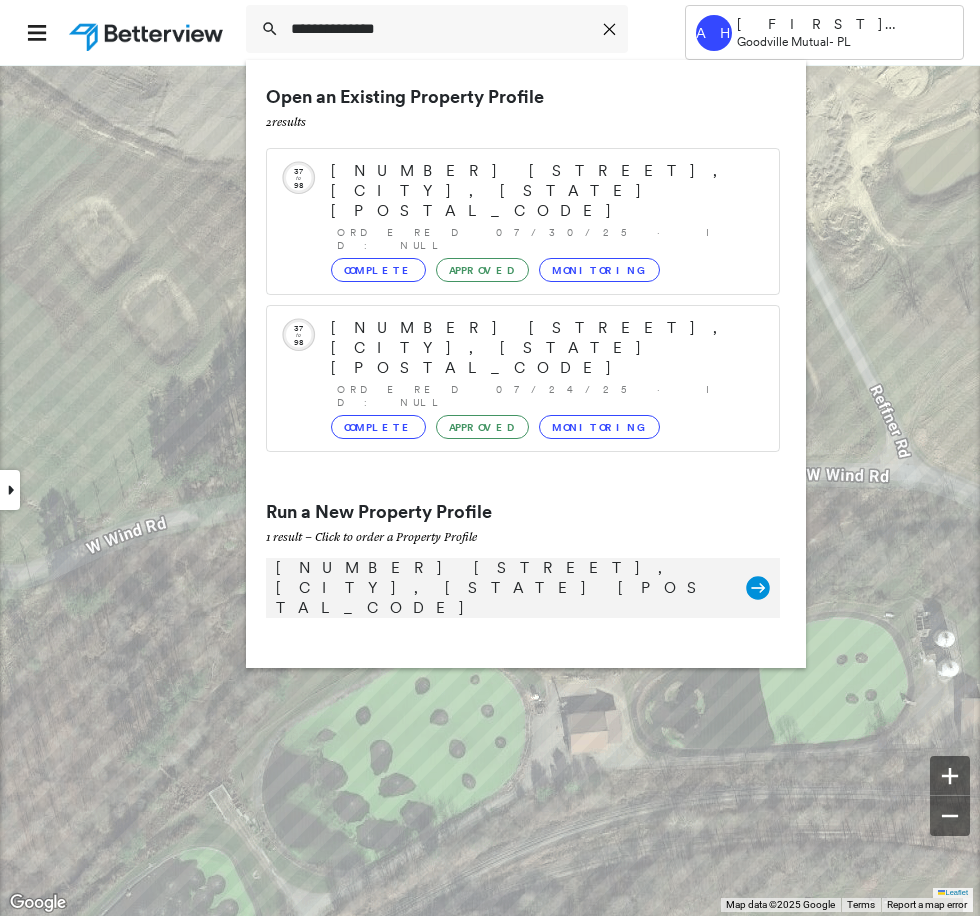 click on "[NUMBER] [STREET], [CITY], [STATE] [POSTAL_CODE]" at bounding box center [501, 588] 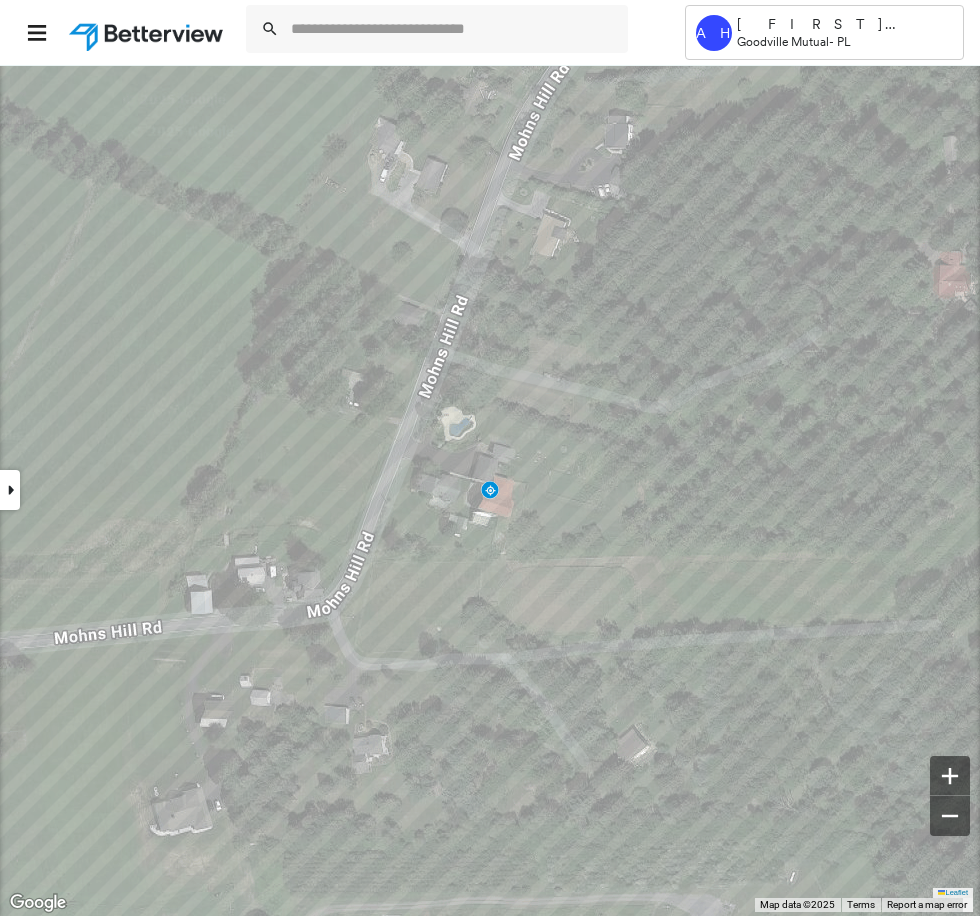 click at bounding box center [10, 490] 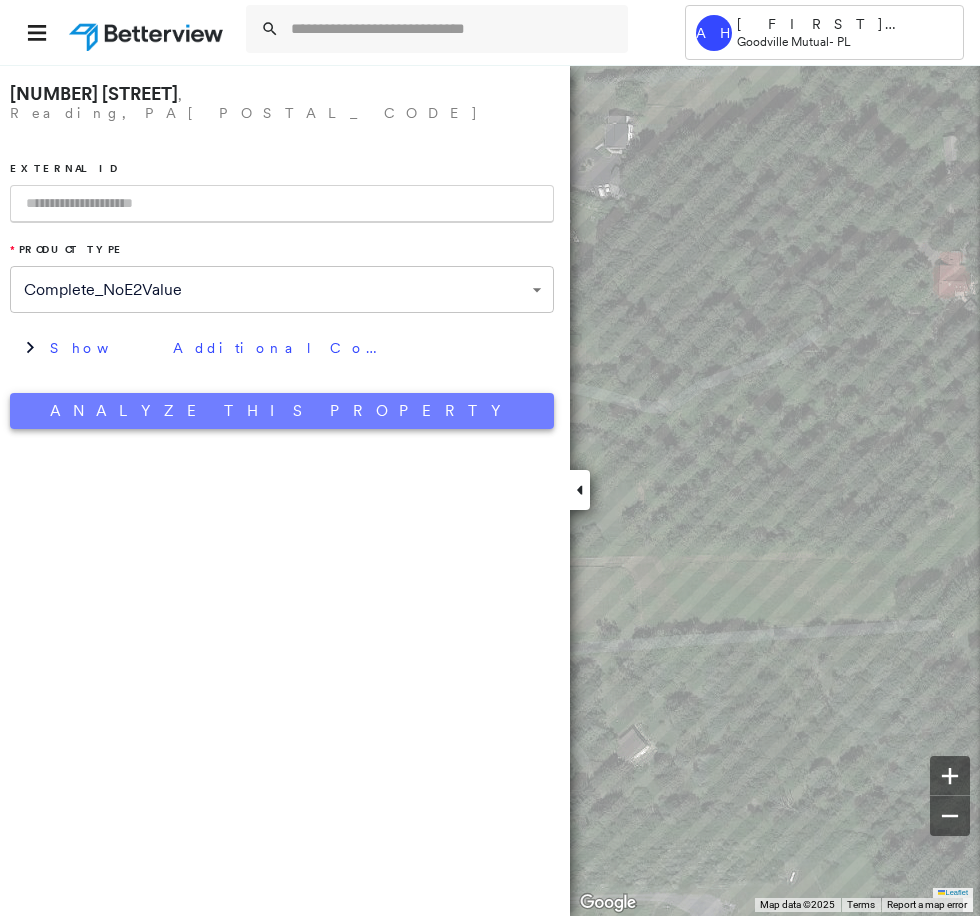 click on "Analyze This Property" at bounding box center [282, 411] 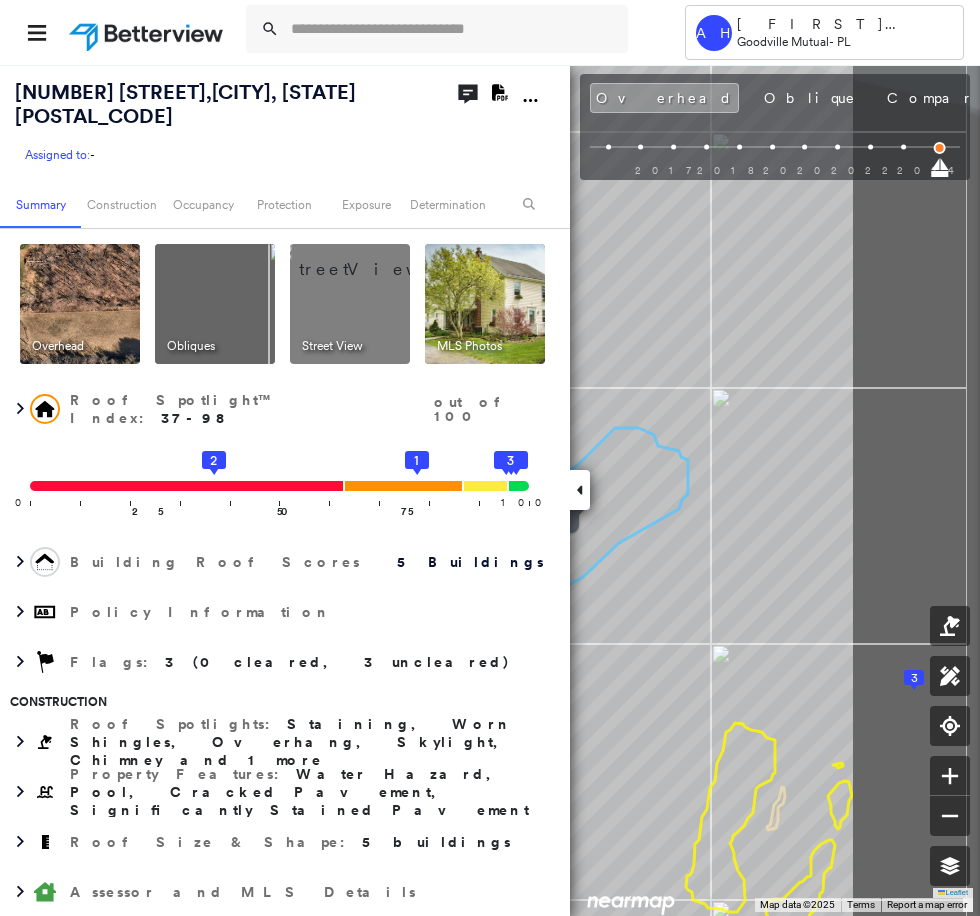 drag, startPoint x: 740, startPoint y: 516, endPoint x: 609, endPoint y: 519, distance: 131.03435 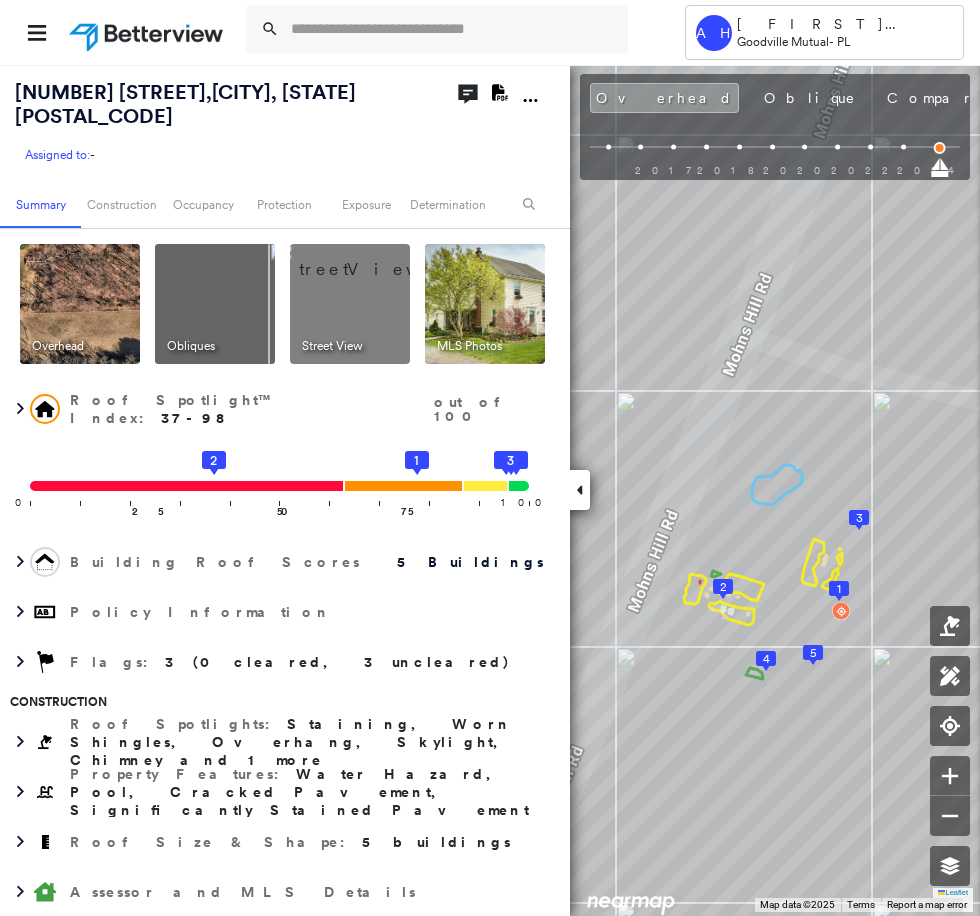 click 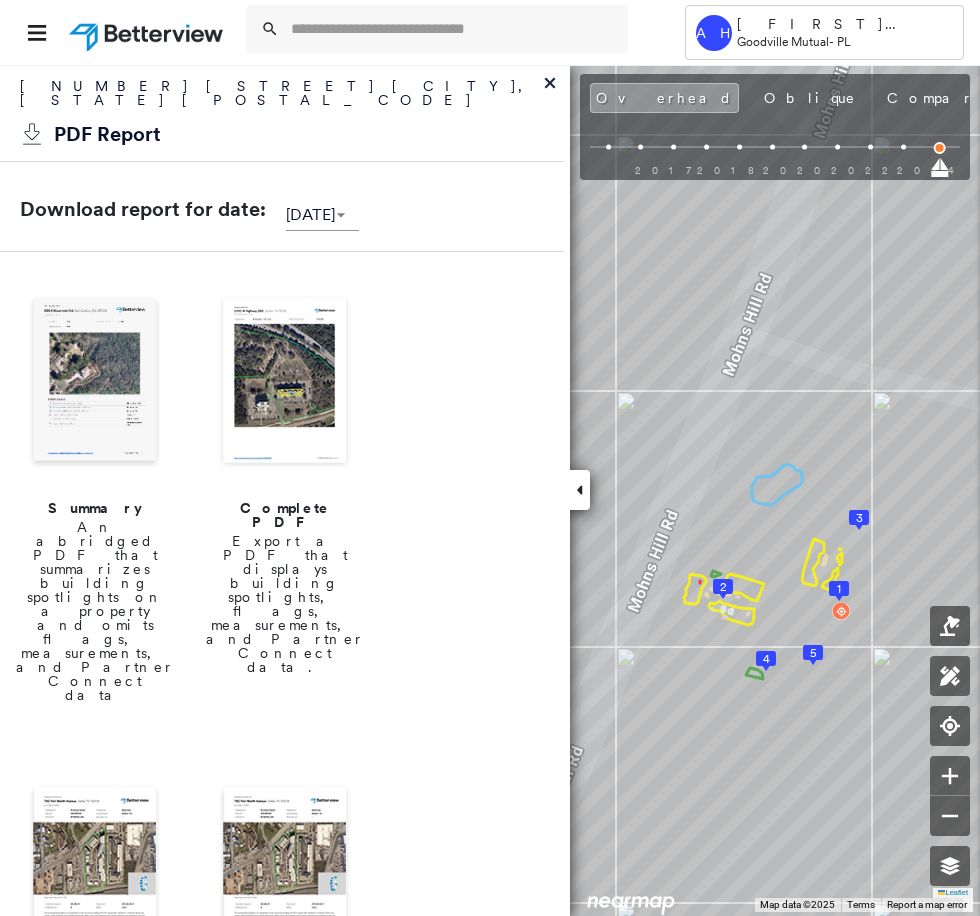 click at bounding box center (285, 382) 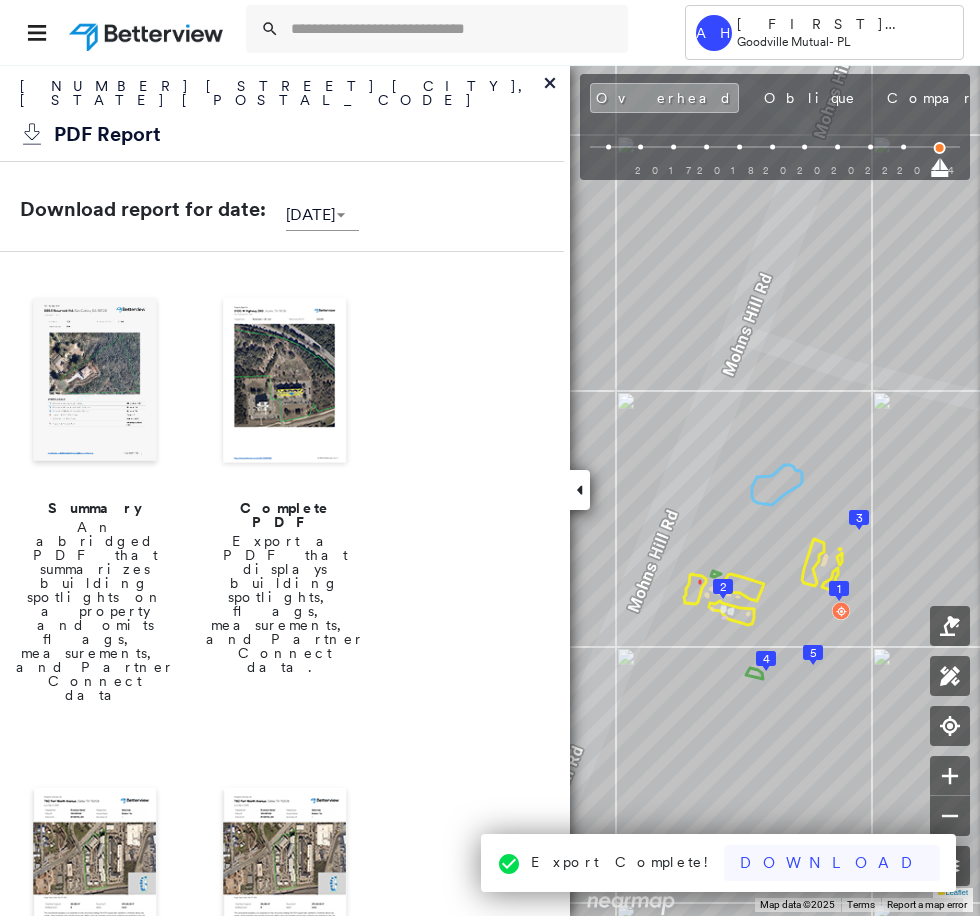 click on "Download" at bounding box center [832, 863] 